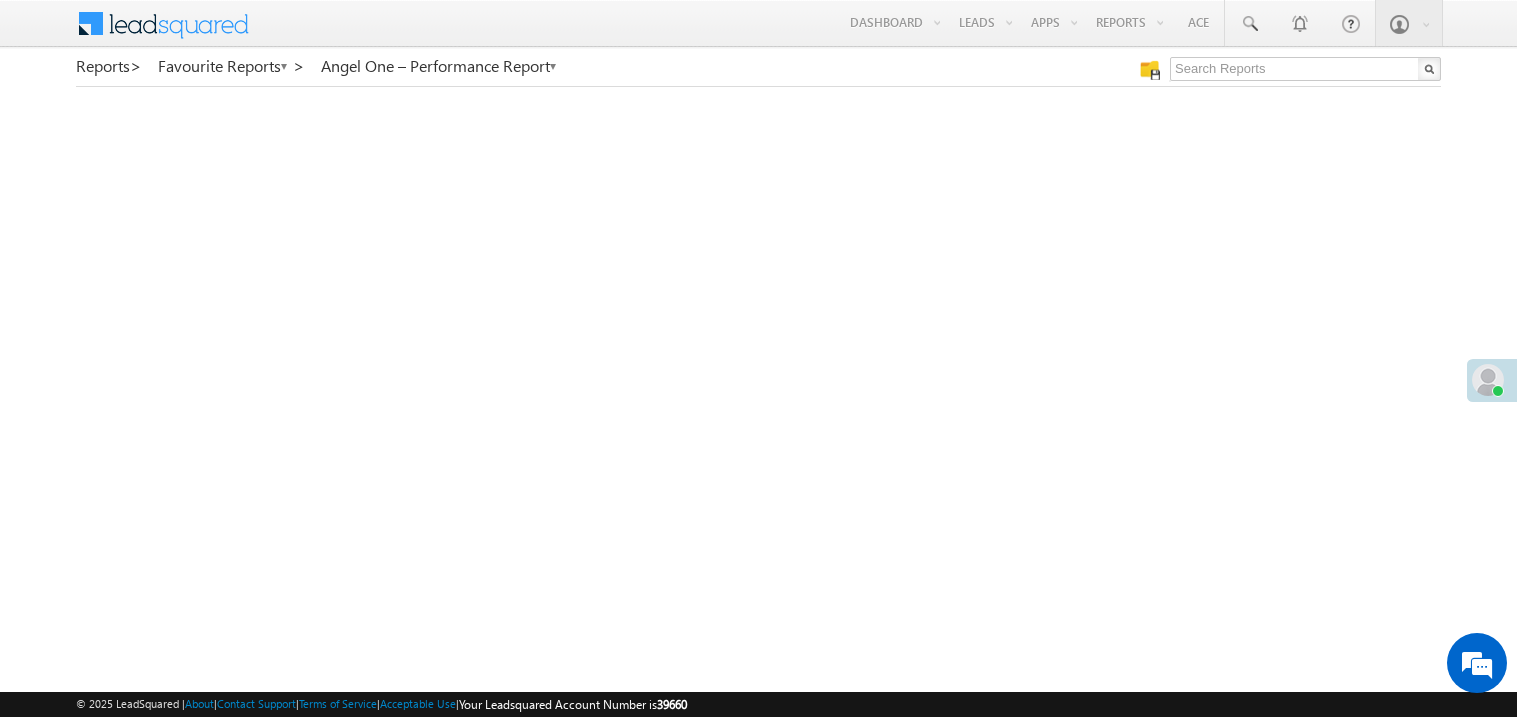 scroll, scrollTop: 0, scrollLeft: 0, axis: both 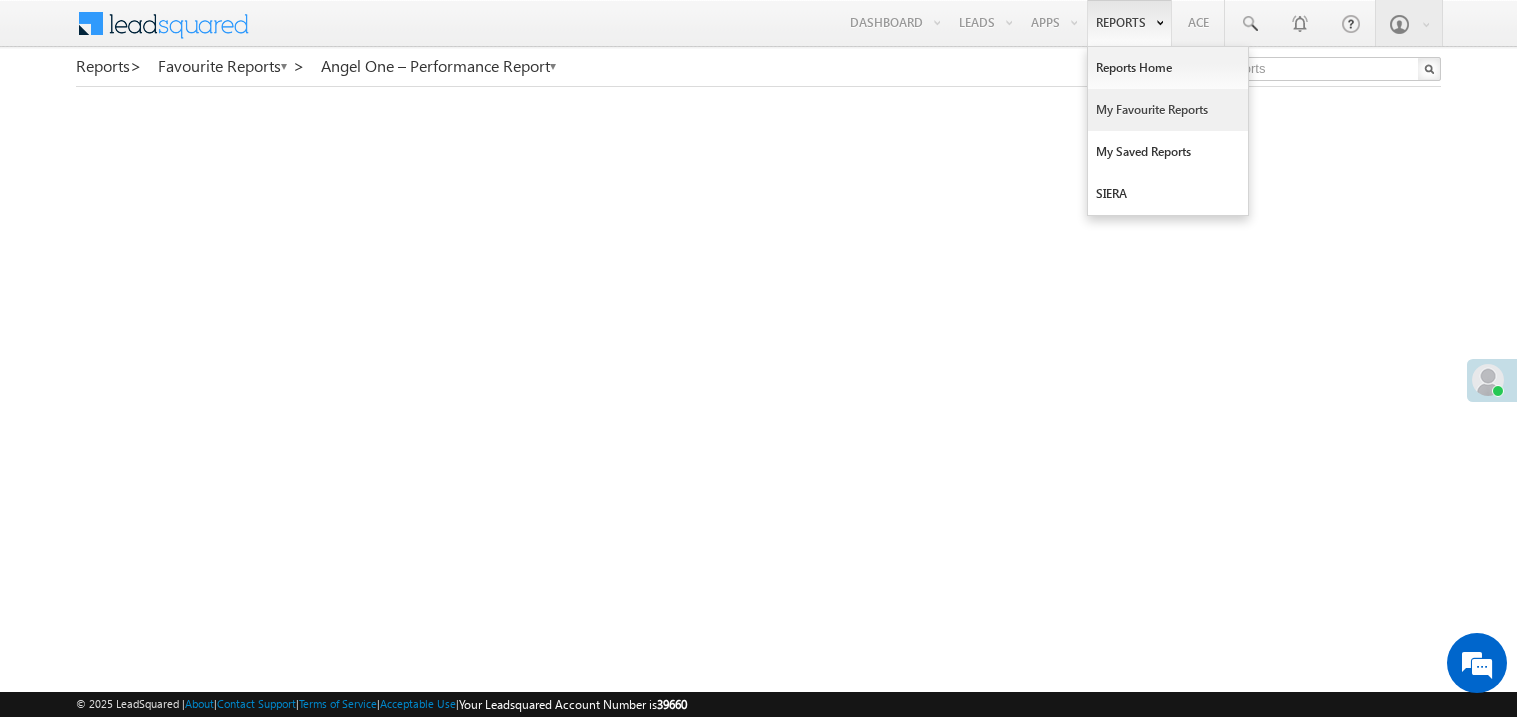 click on "My Favourite Reports" at bounding box center [1168, 110] 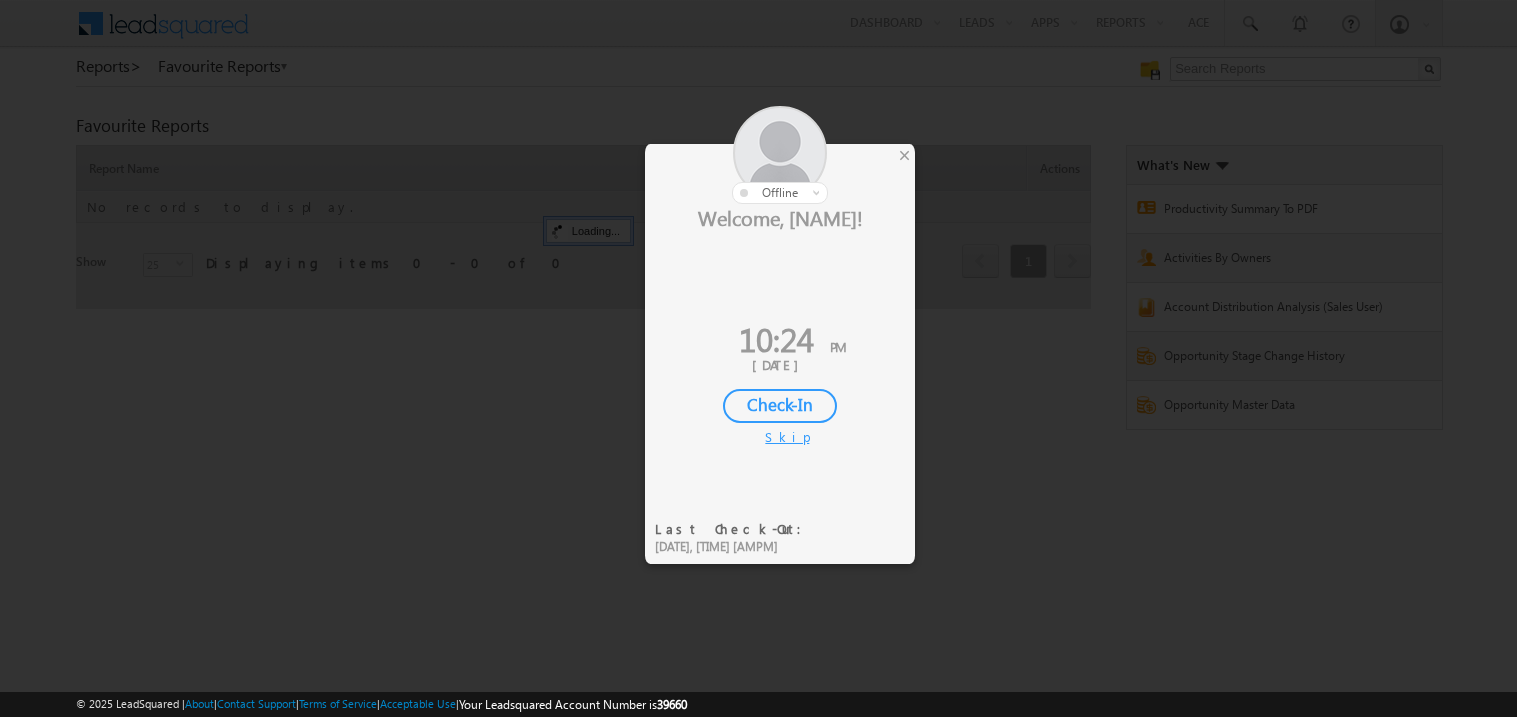 scroll, scrollTop: 0, scrollLeft: 0, axis: both 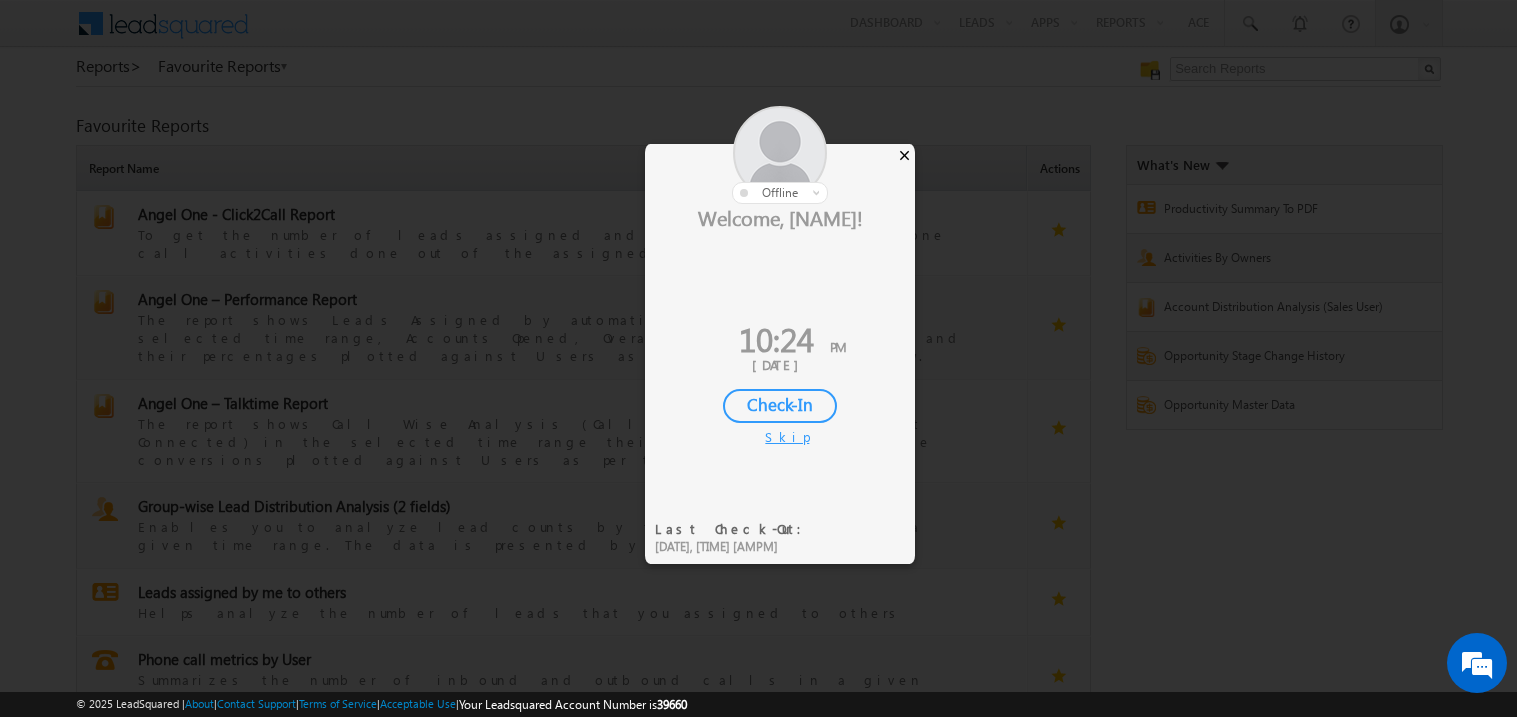 click on "×" at bounding box center [904, 155] 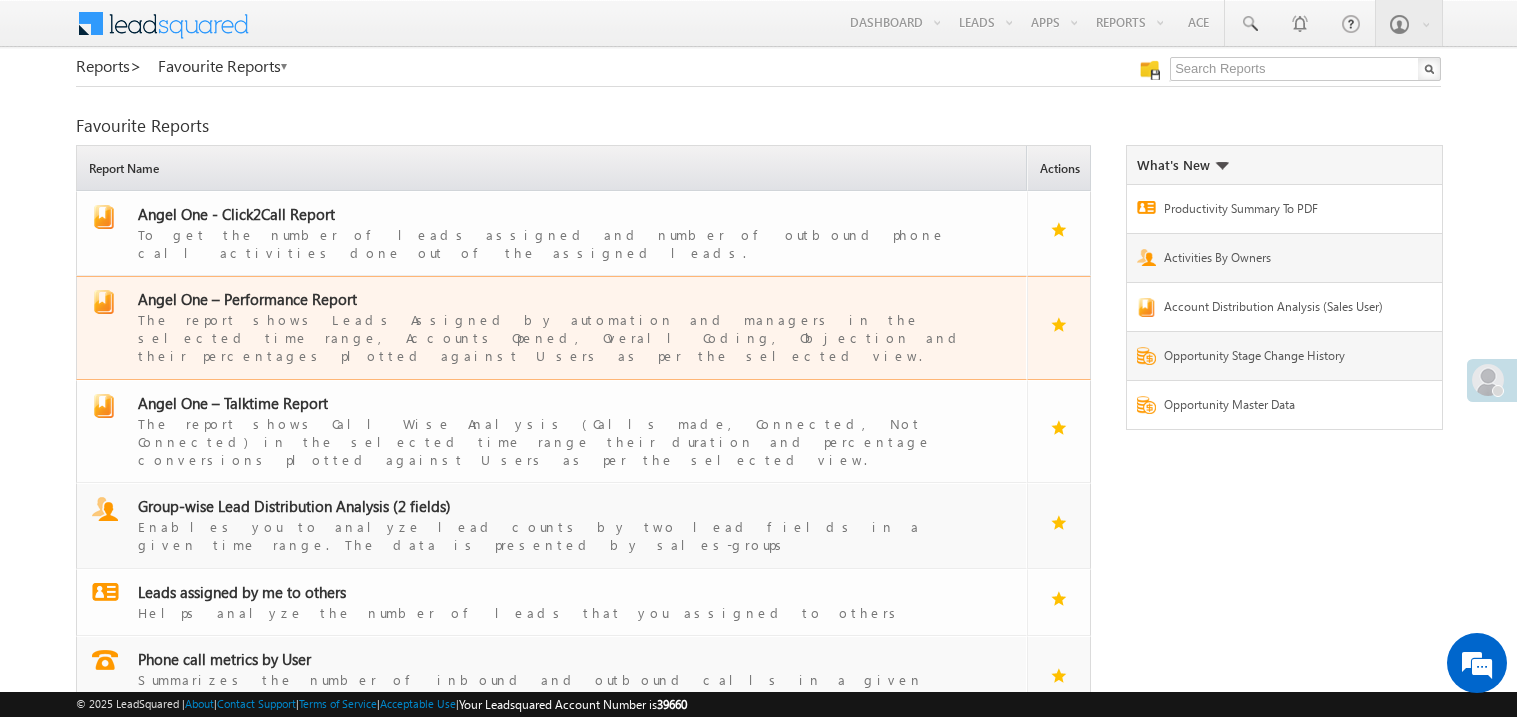 click on "Angel One – Performance Report" at bounding box center [247, 299] 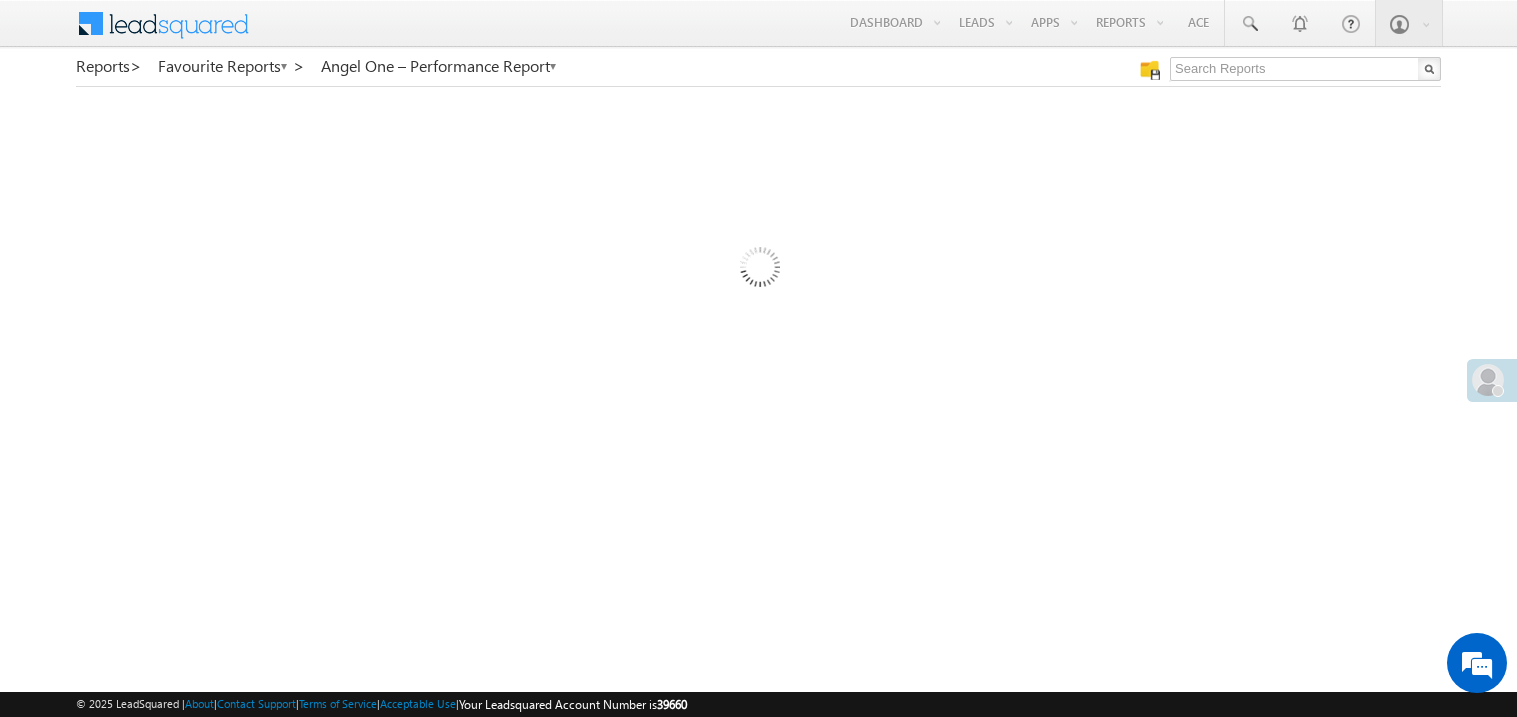 scroll, scrollTop: 0, scrollLeft: 0, axis: both 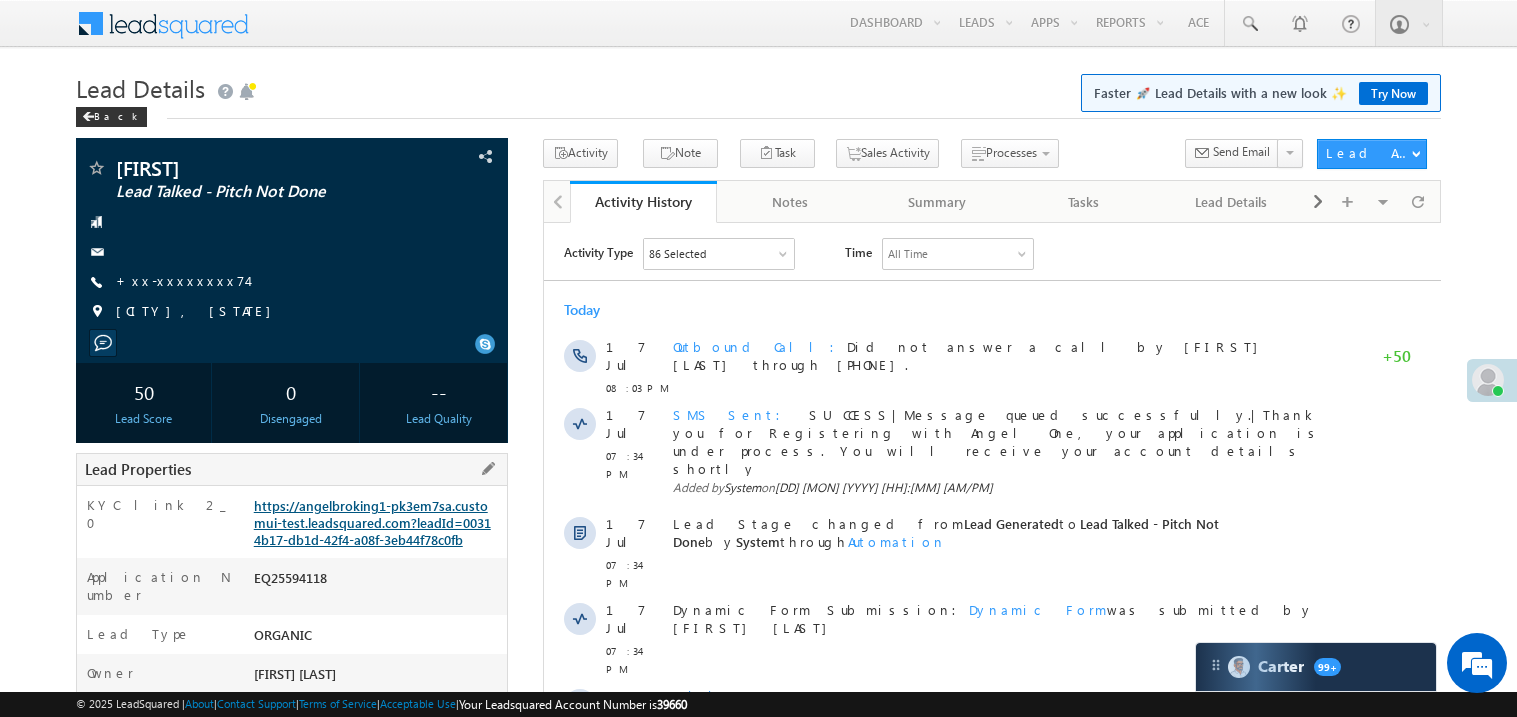 click on "https://angelbroking1-pk3em7sa.customui-test.leadsquared.com?leadId=00314b17-db1d-42f4-a08f-3eb44f78c0fb" at bounding box center [372, 522] 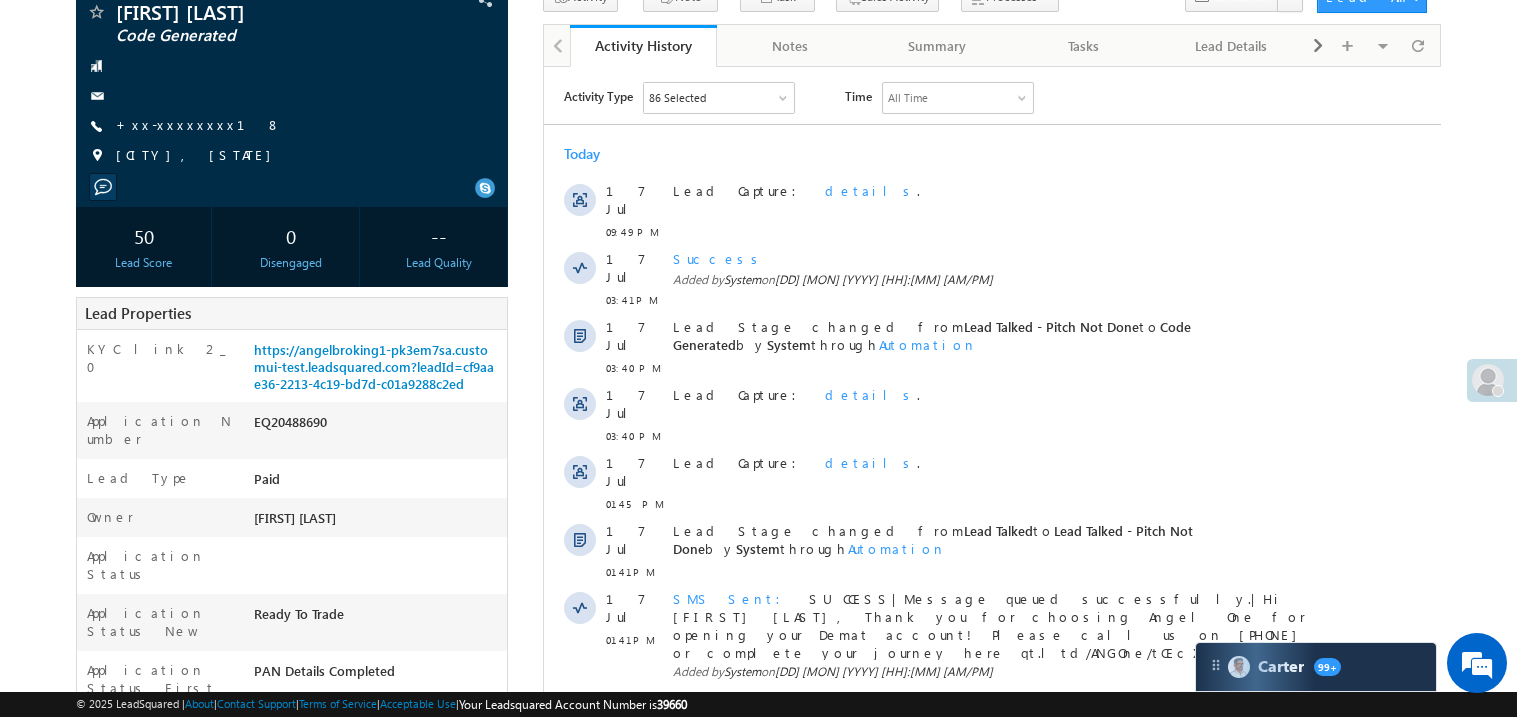 scroll, scrollTop: 159, scrollLeft: 0, axis: vertical 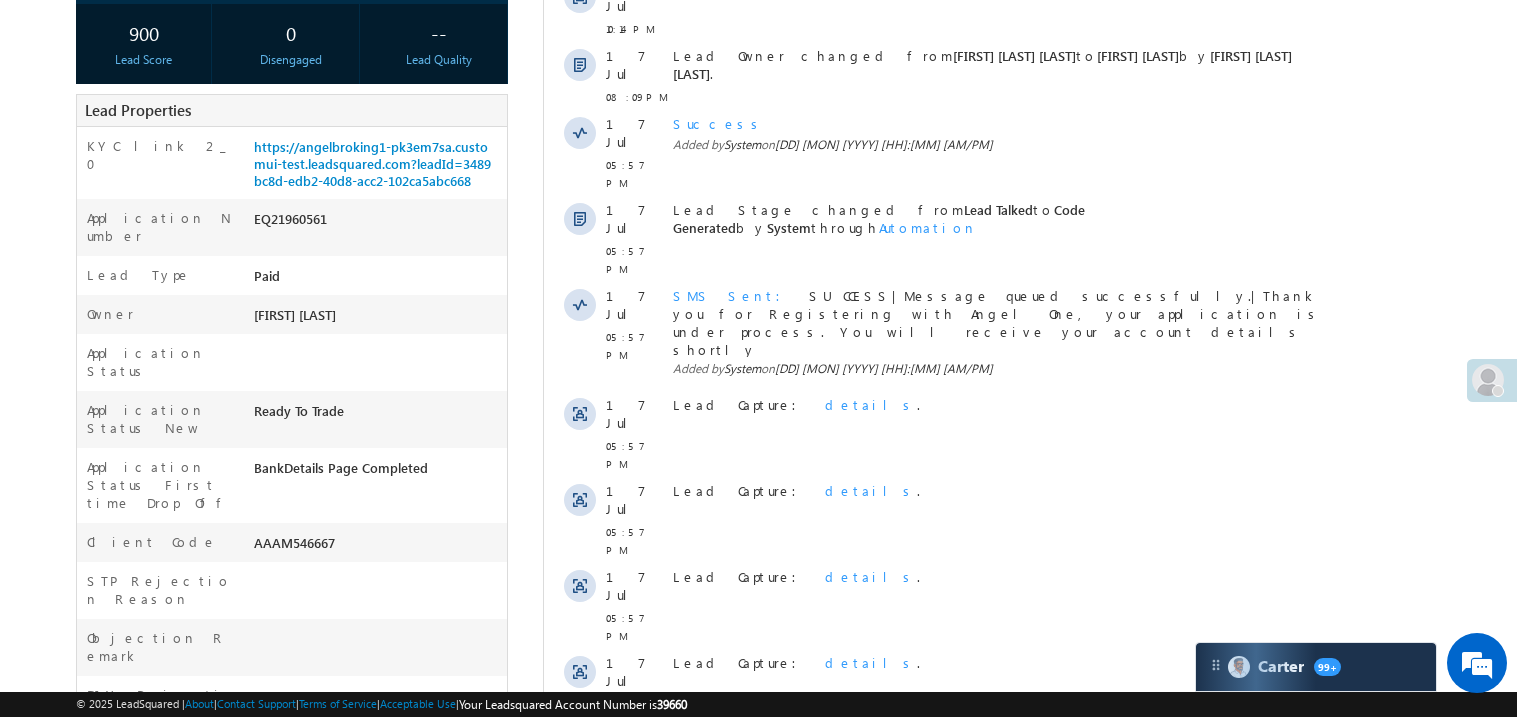 click on "Show More" at bounding box center [991, 852] 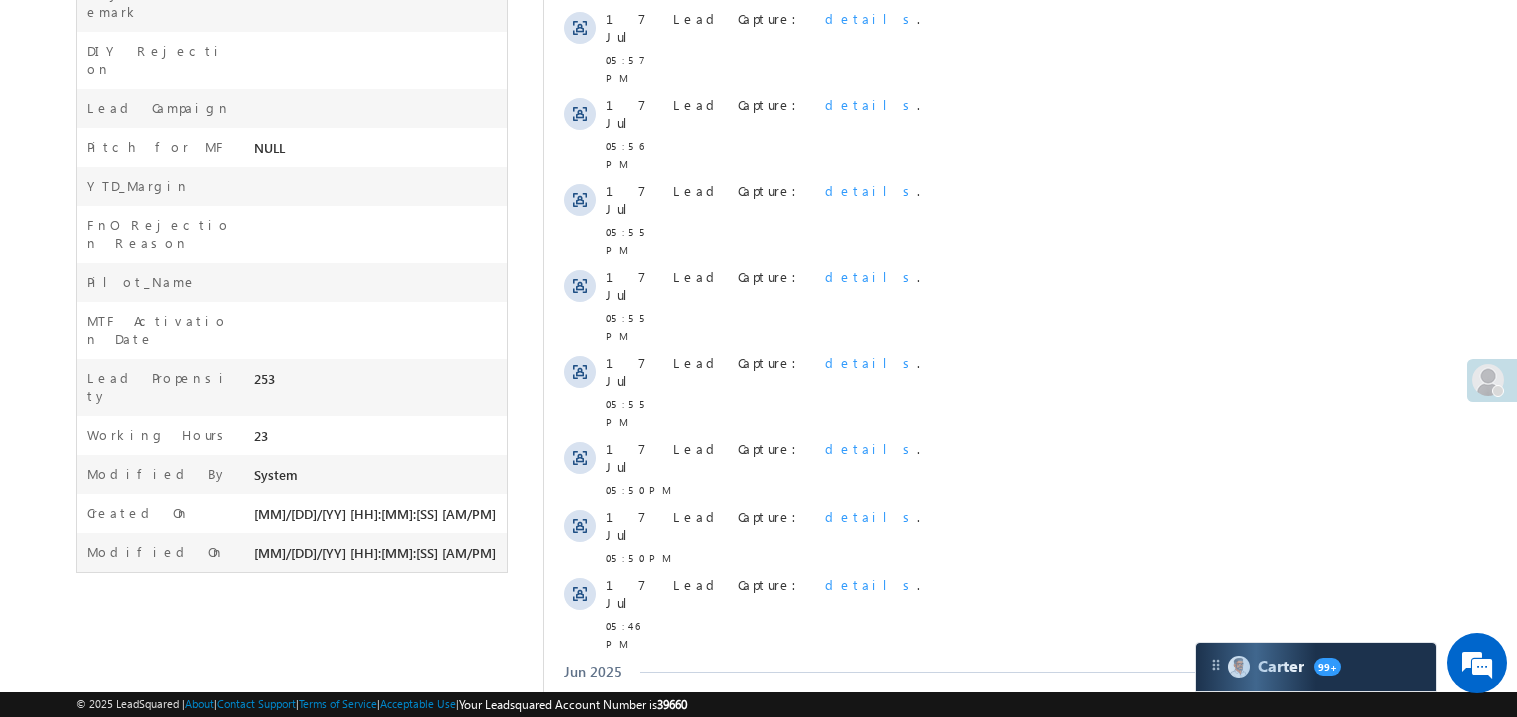 scroll, scrollTop: 1039, scrollLeft: 0, axis: vertical 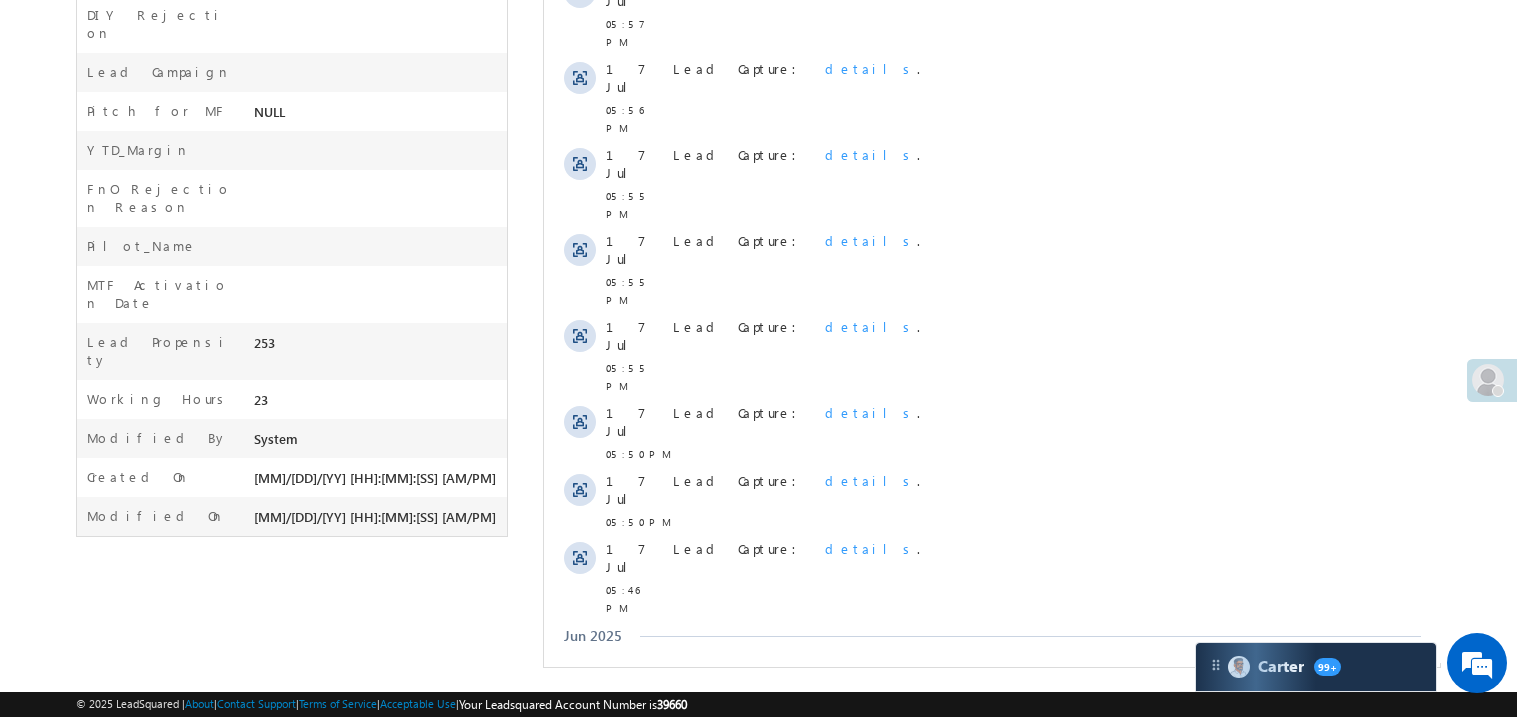 click on "Show More" at bounding box center (991, 1018) 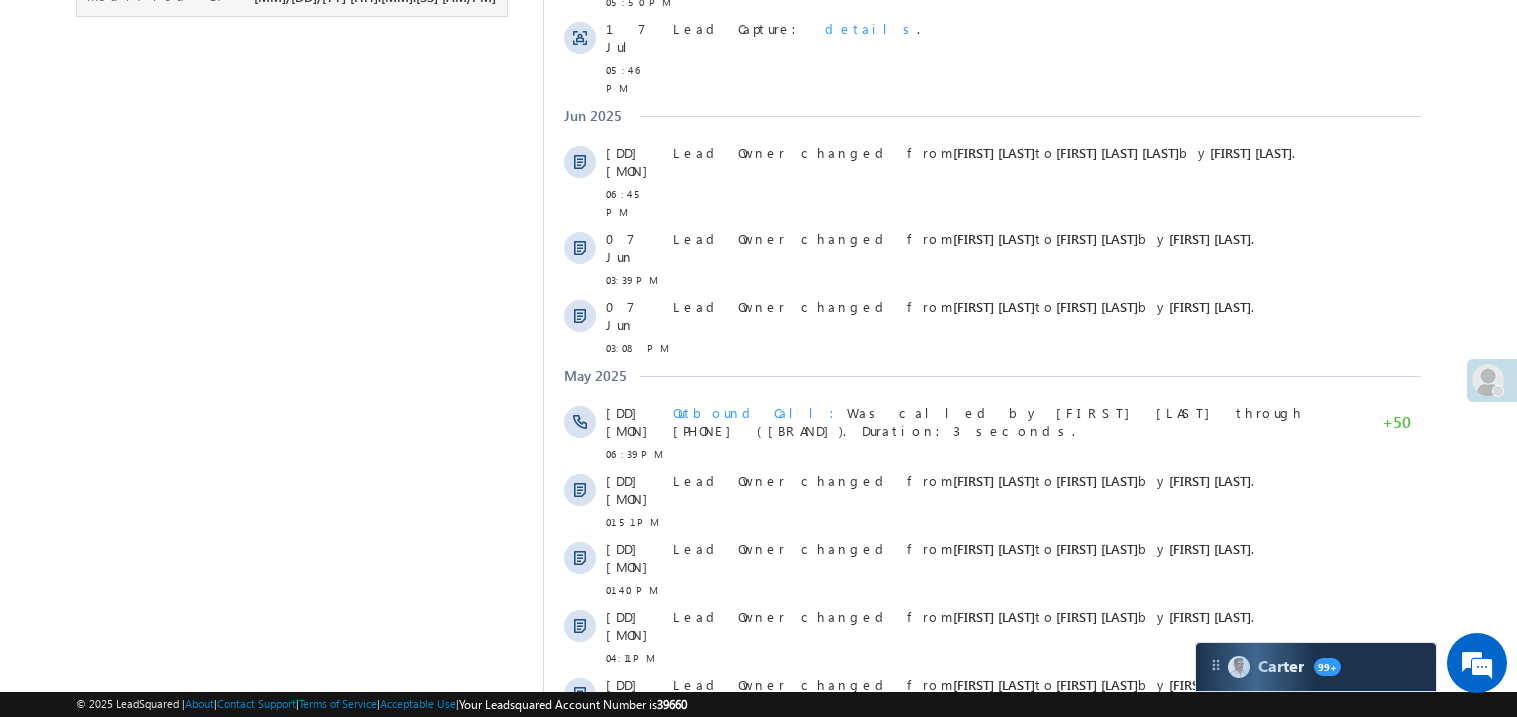 scroll, scrollTop: 1671, scrollLeft: 0, axis: vertical 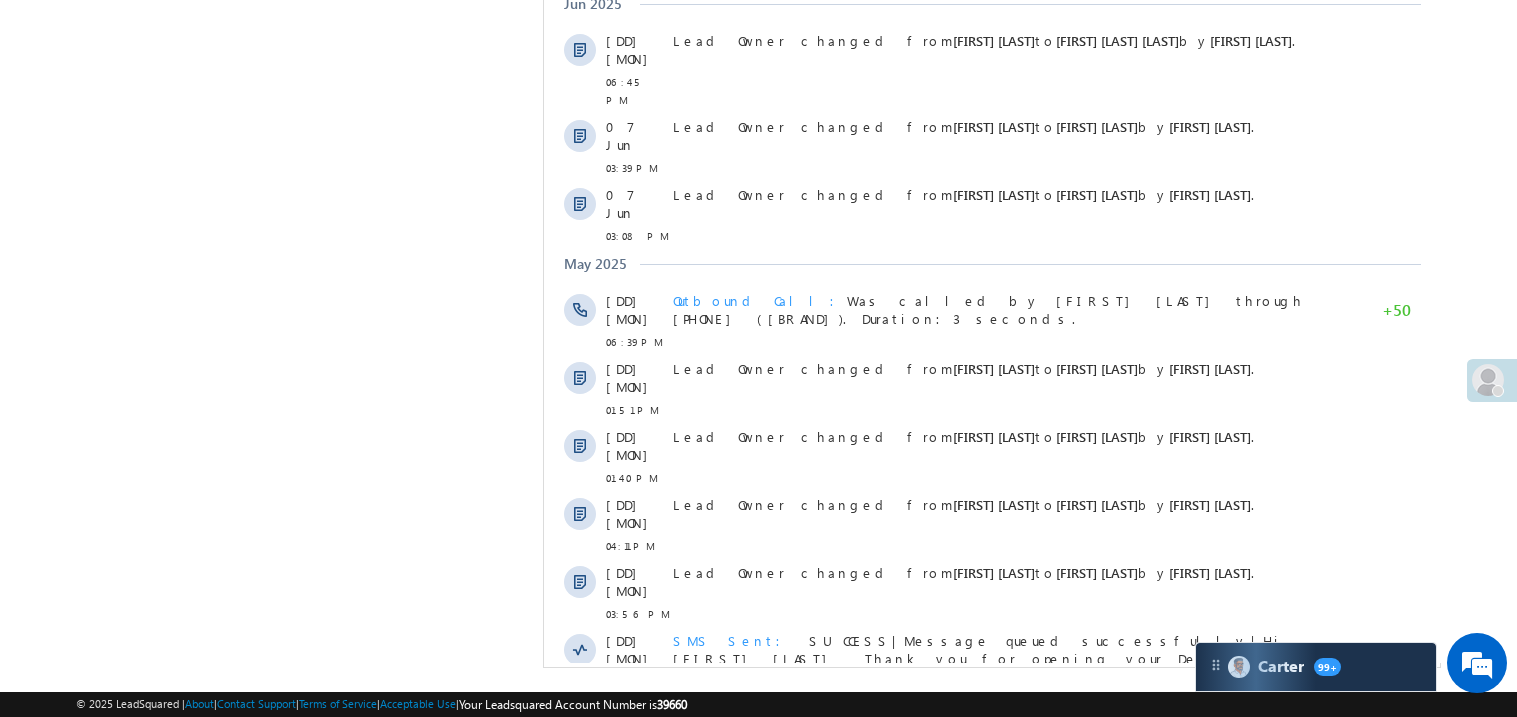 click on "Show More" at bounding box center (991, 1107) 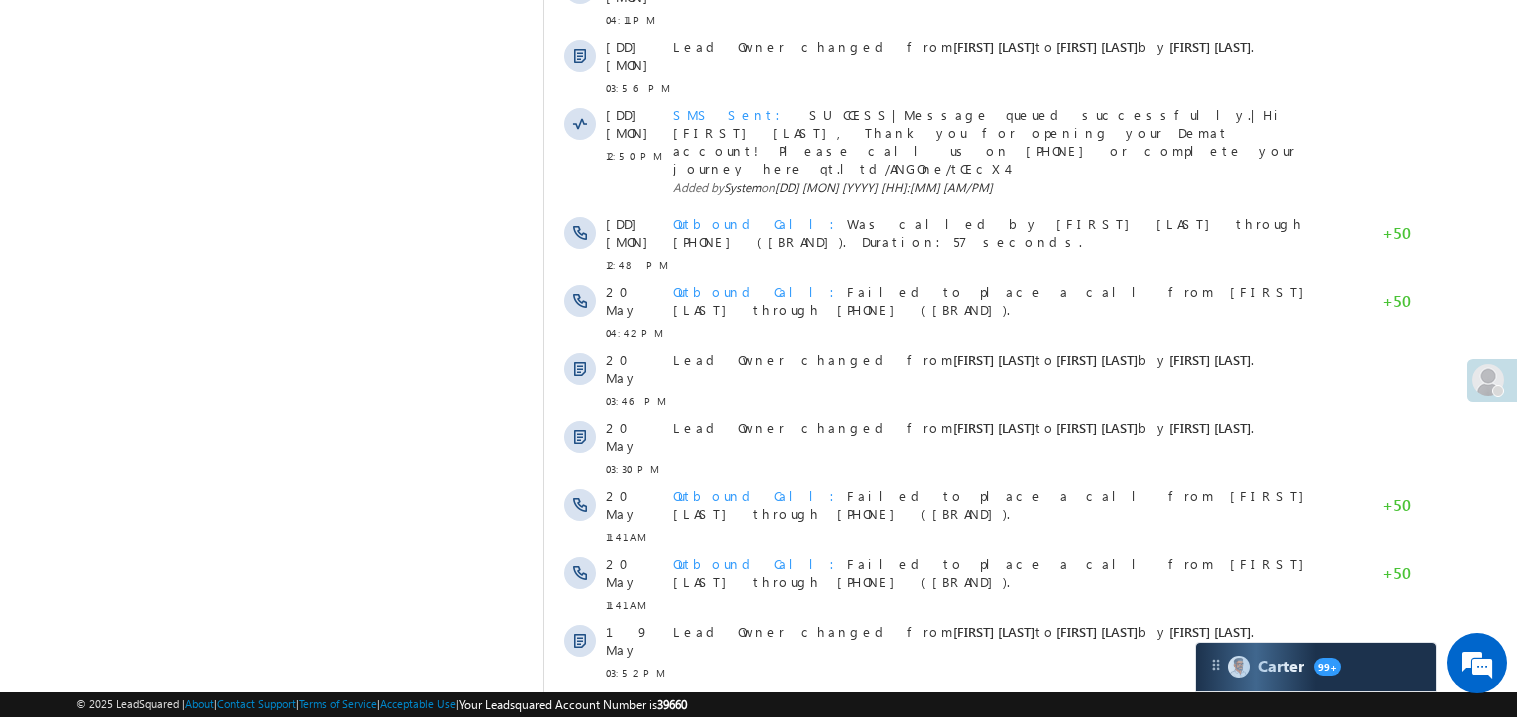 scroll, scrollTop: 2272, scrollLeft: 0, axis: vertical 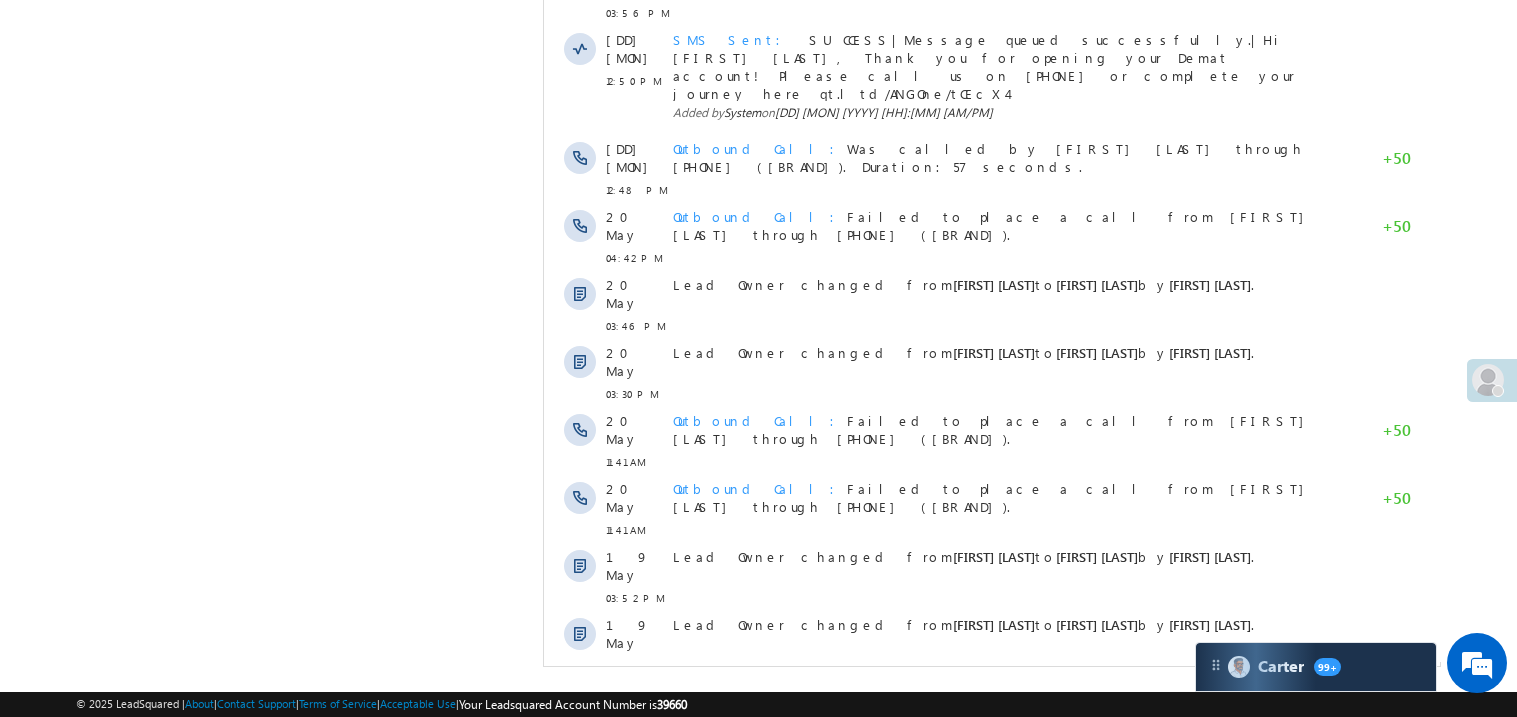 click on "Show More" at bounding box center [991, 1240] 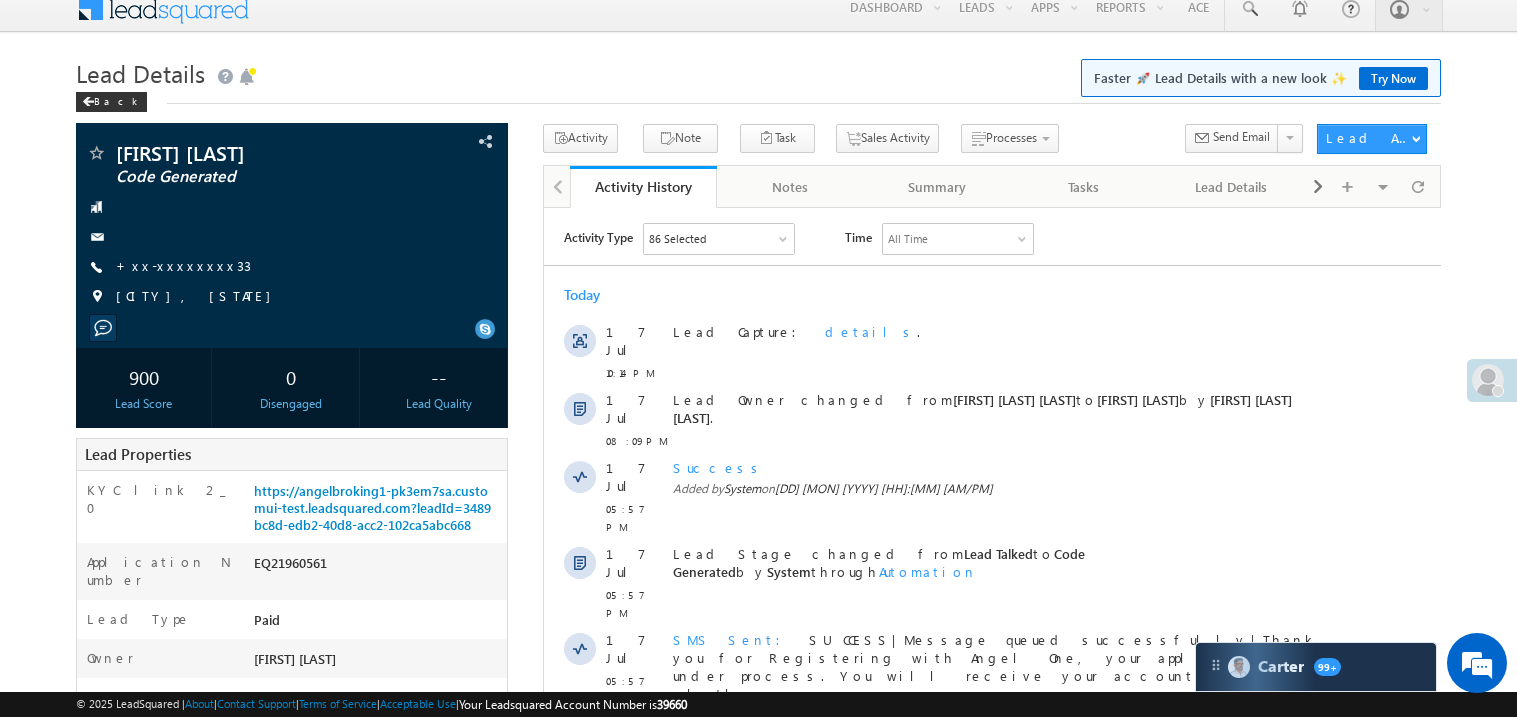 scroll, scrollTop: 0, scrollLeft: 0, axis: both 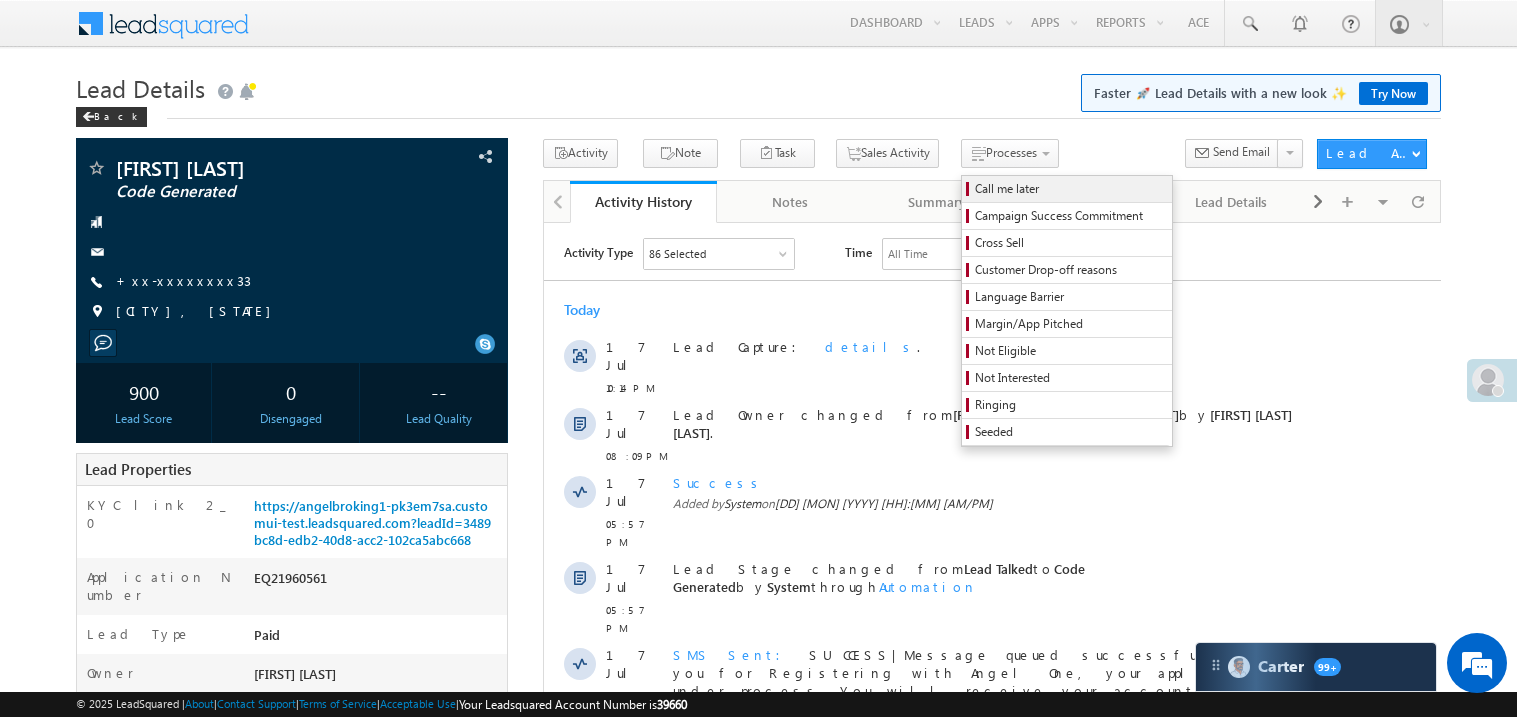 click on "Call me later" at bounding box center [1070, 189] 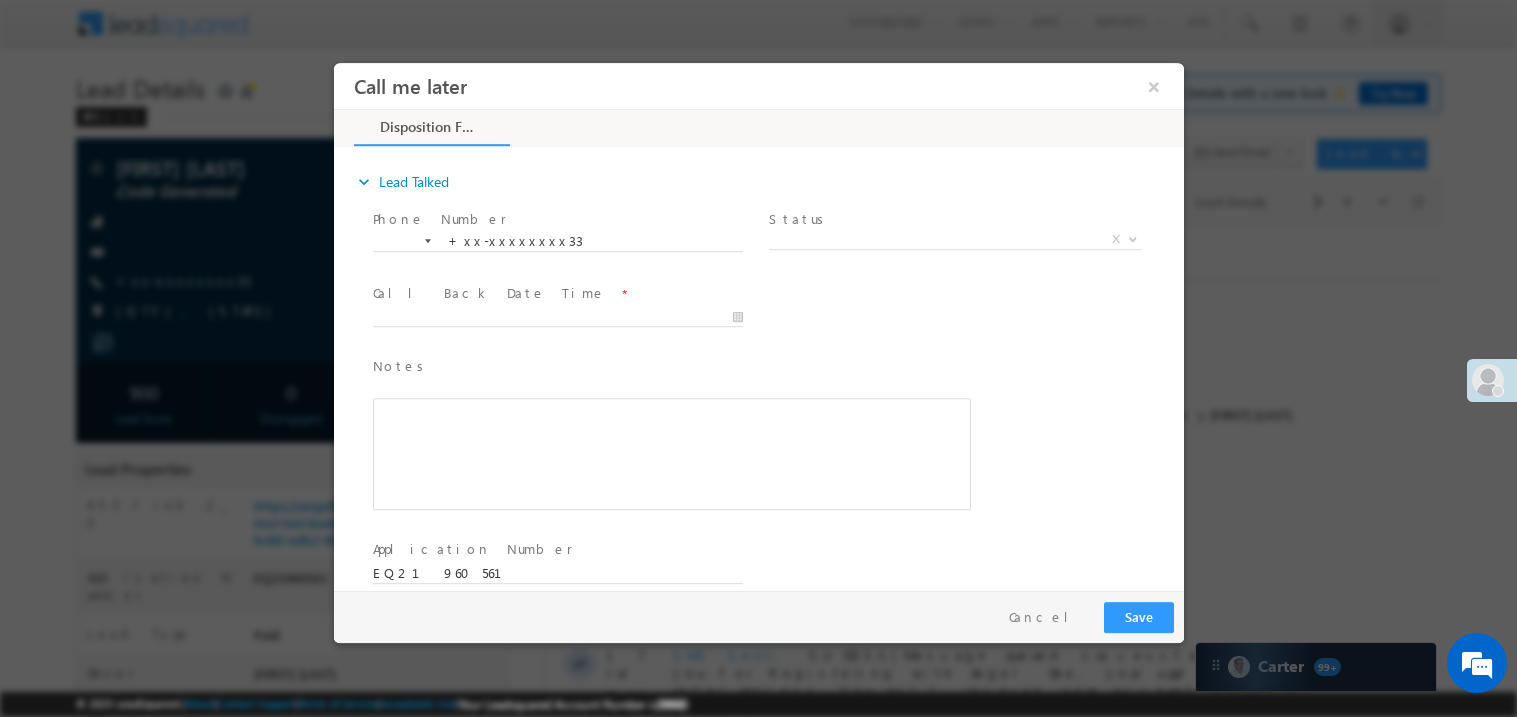 scroll, scrollTop: 0, scrollLeft: 0, axis: both 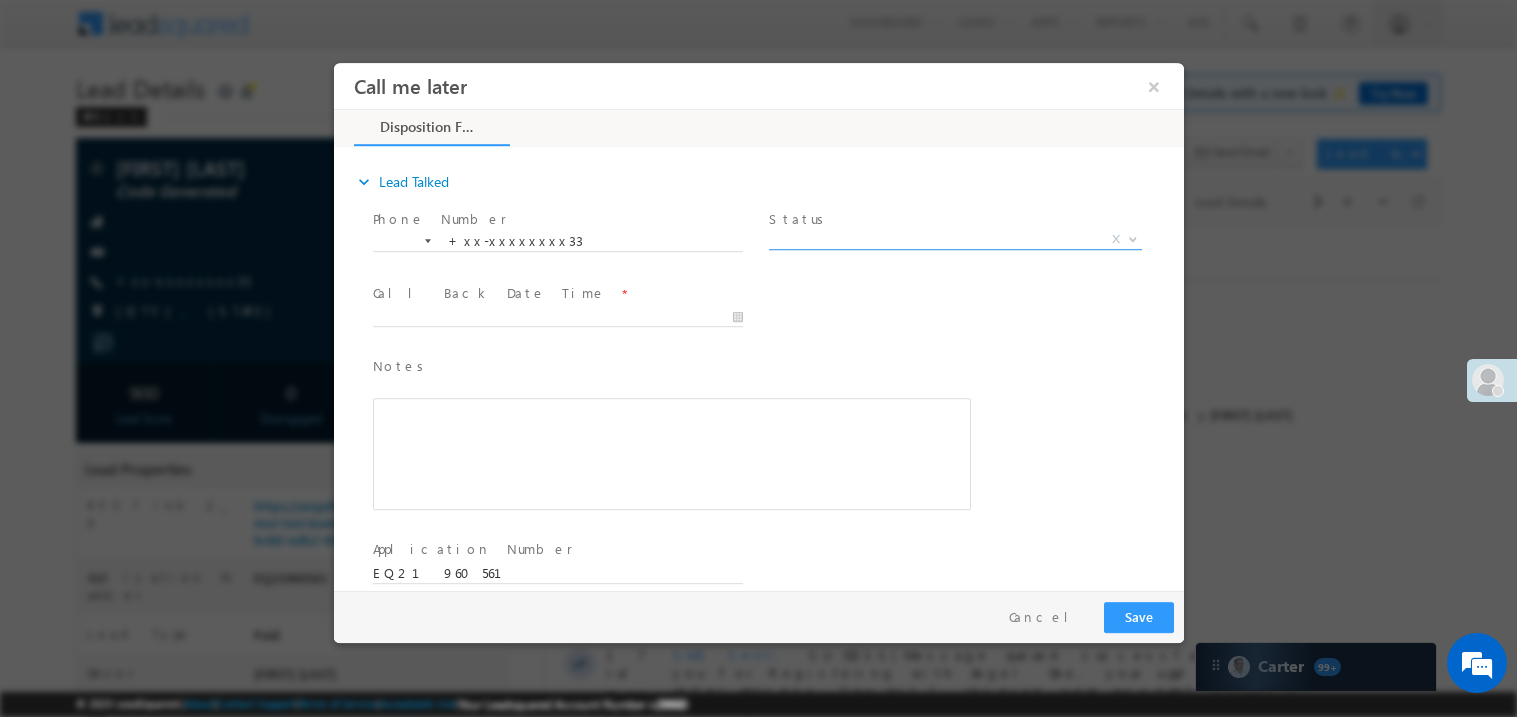click on "X" at bounding box center [954, 239] 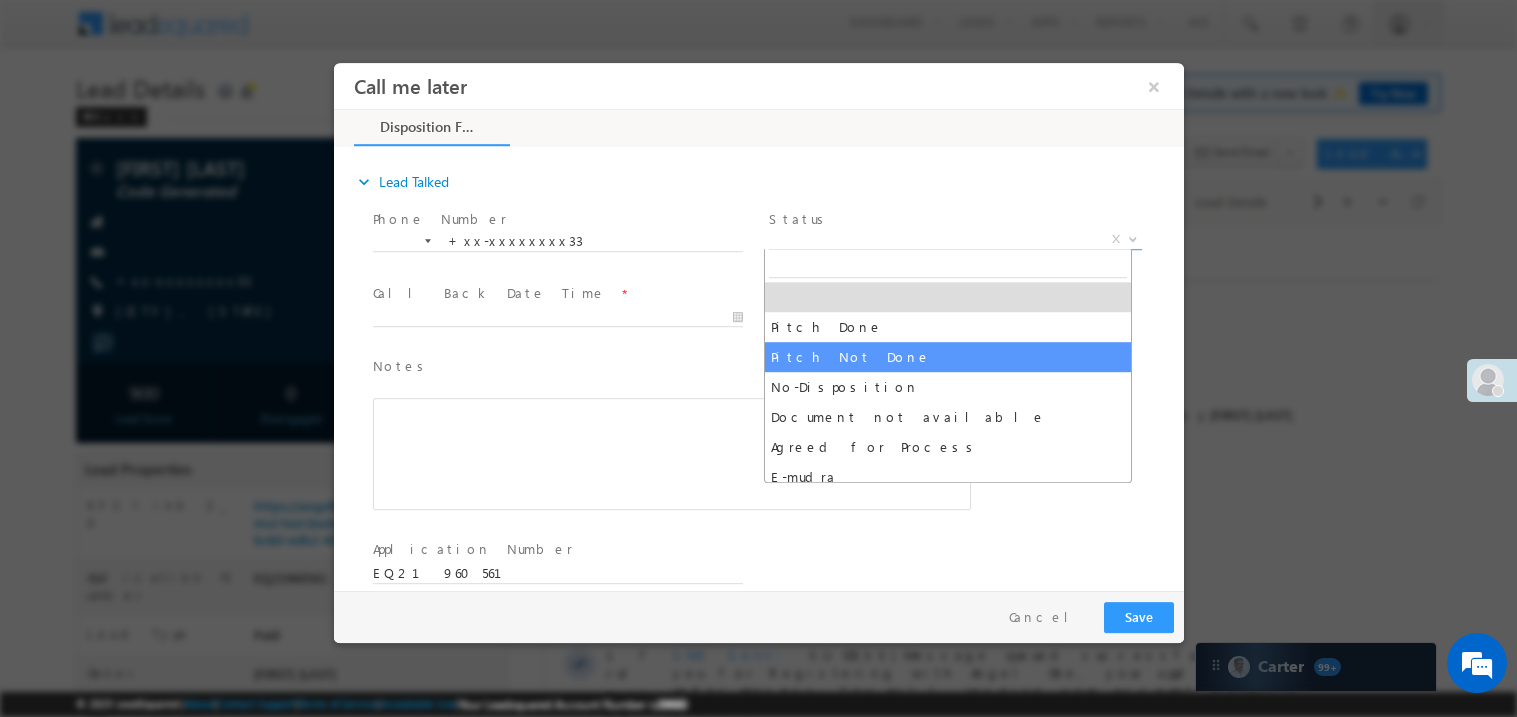 select on "Pitch Not Done" 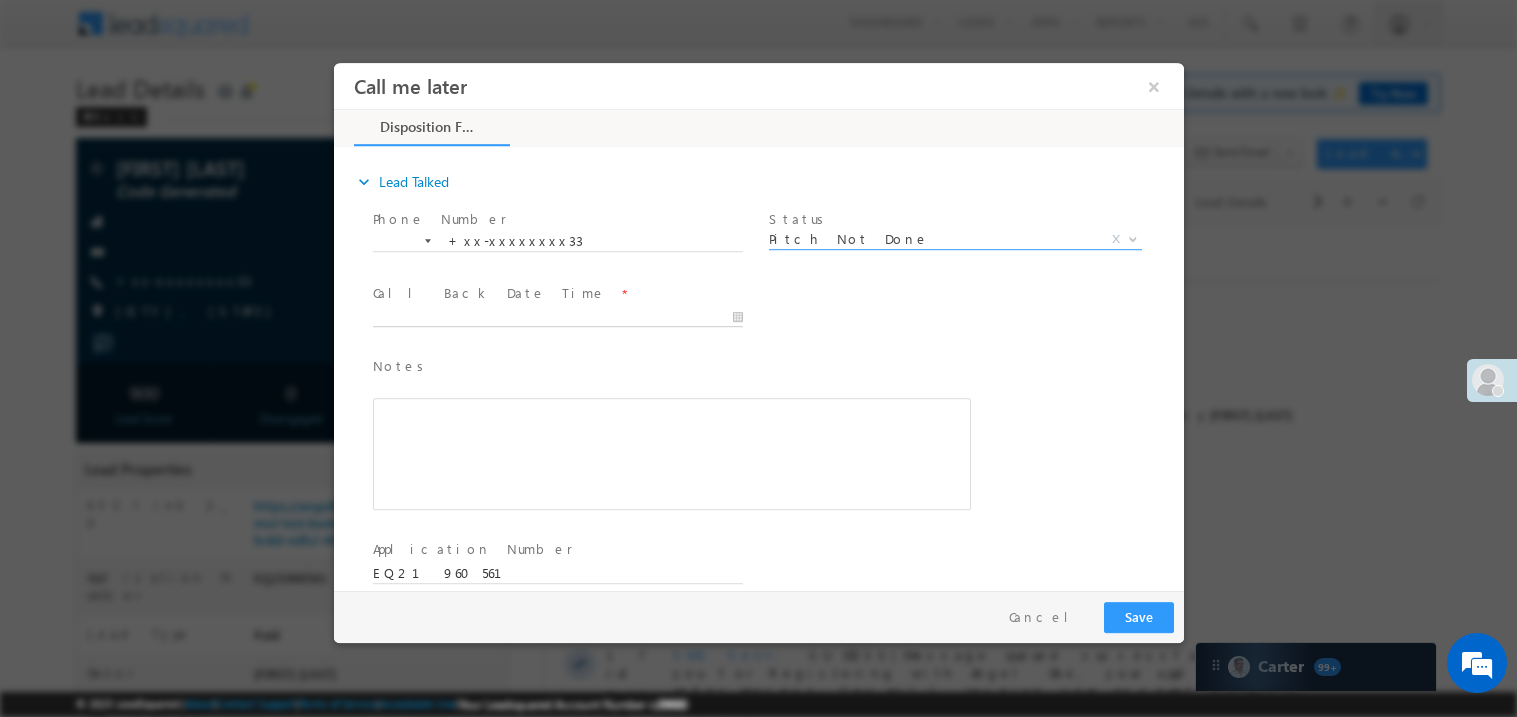 click on "Call me later
×" at bounding box center (758, 325) 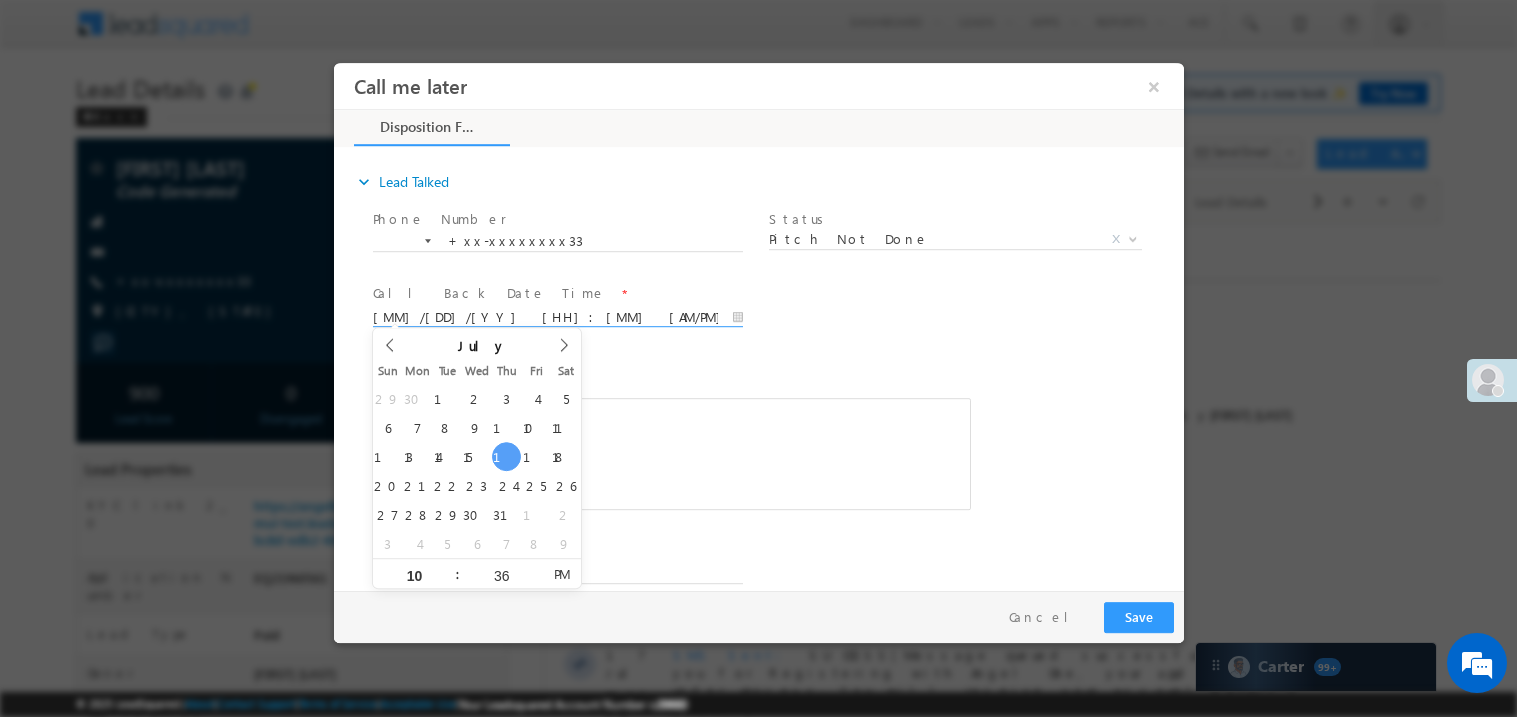 click at bounding box center (671, 453) 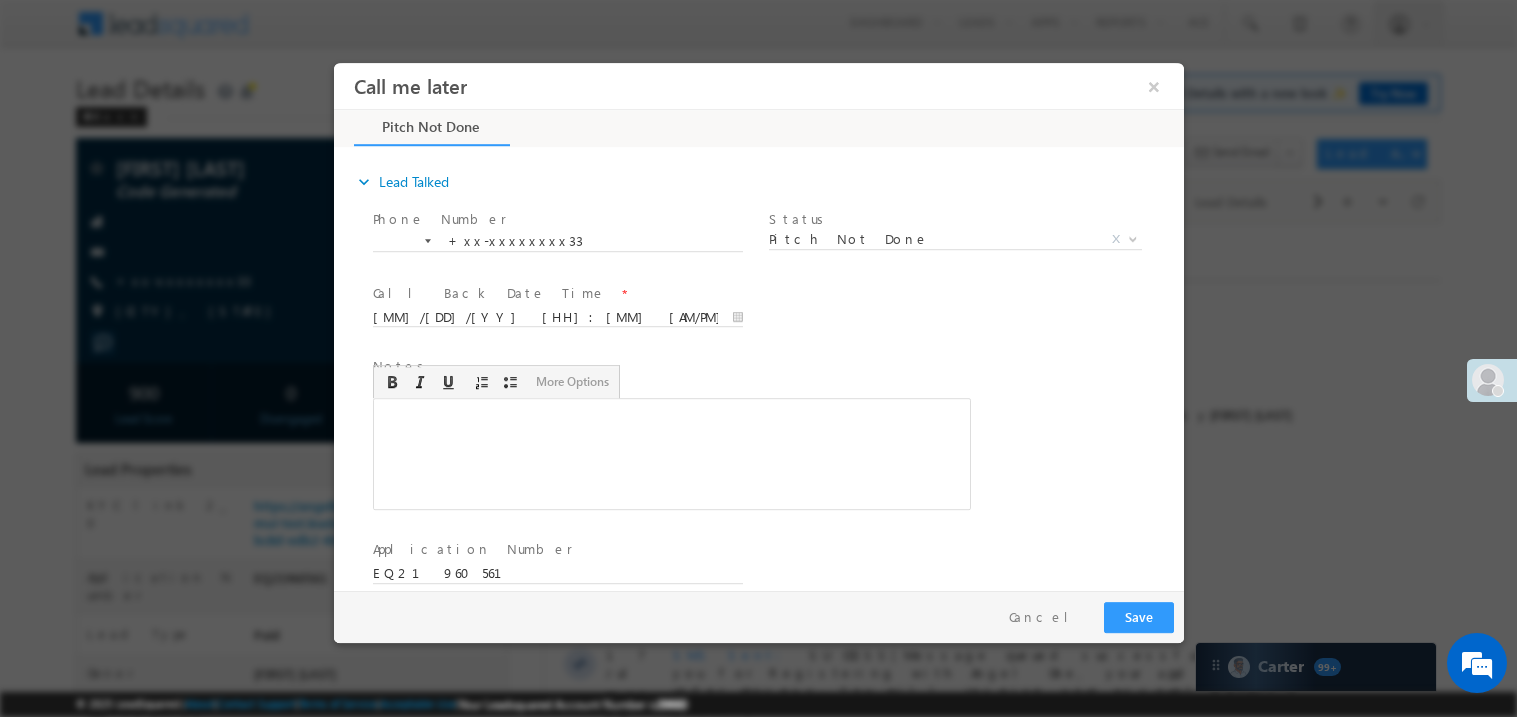 type 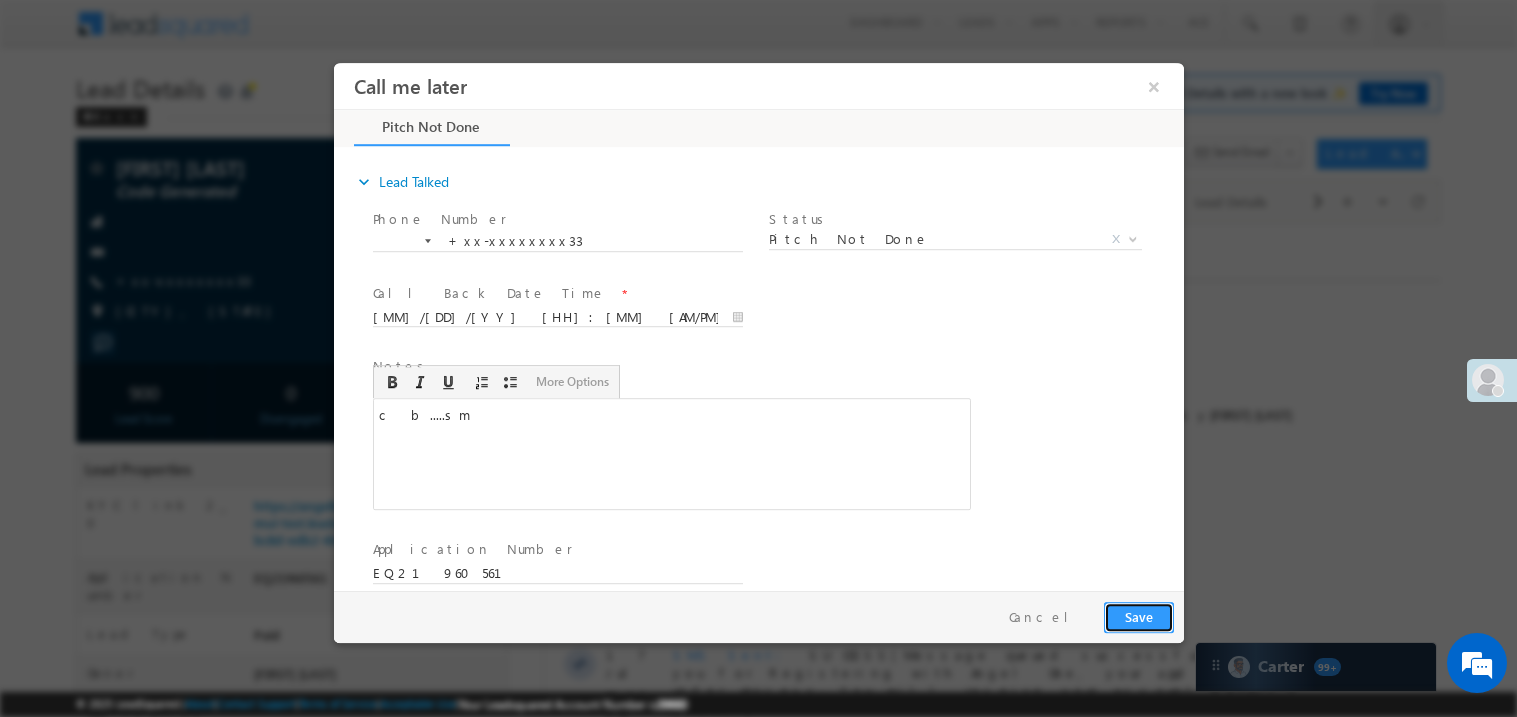 click on "Save" at bounding box center (1138, 616) 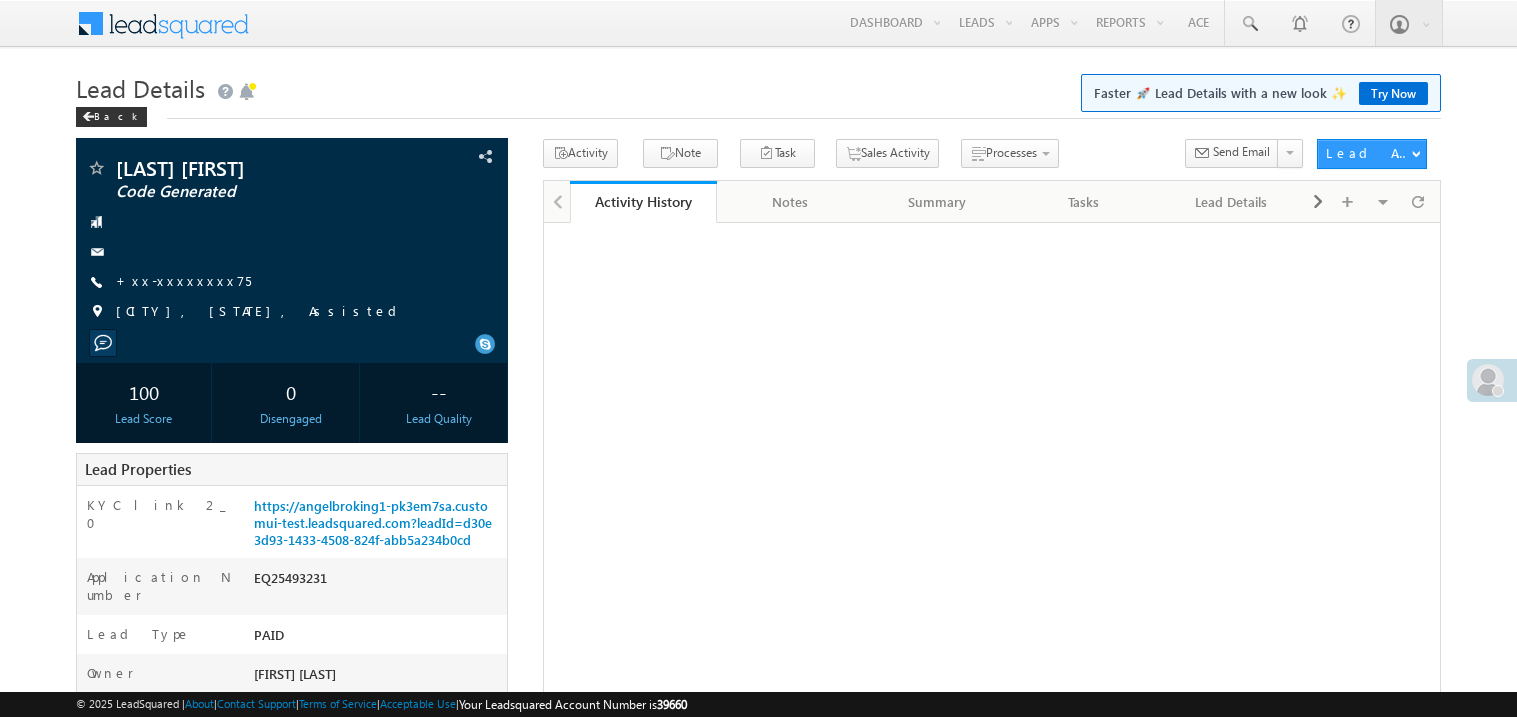 scroll, scrollTop: 0, scrollLeft: 0, axis: both 